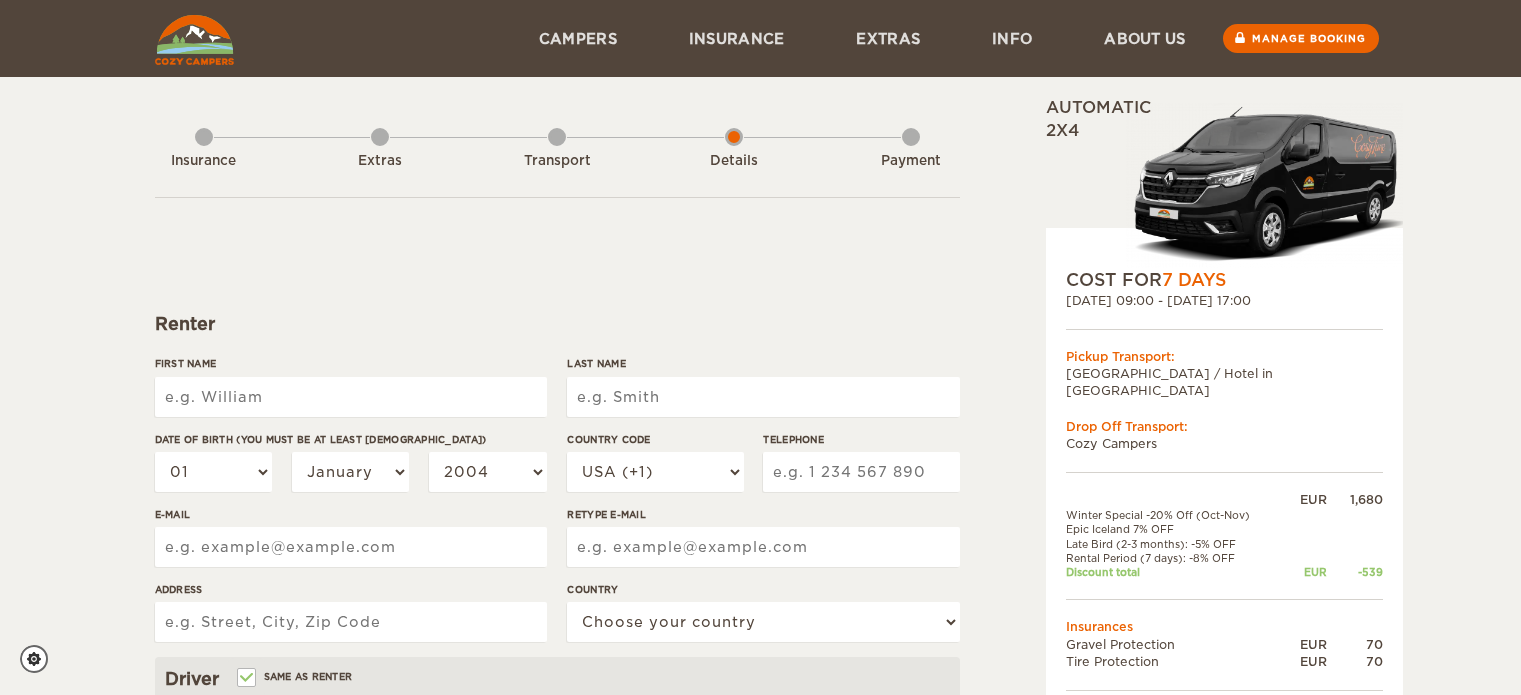 scroll, scrollTop: 0, scrollLeft: 0, axis: both 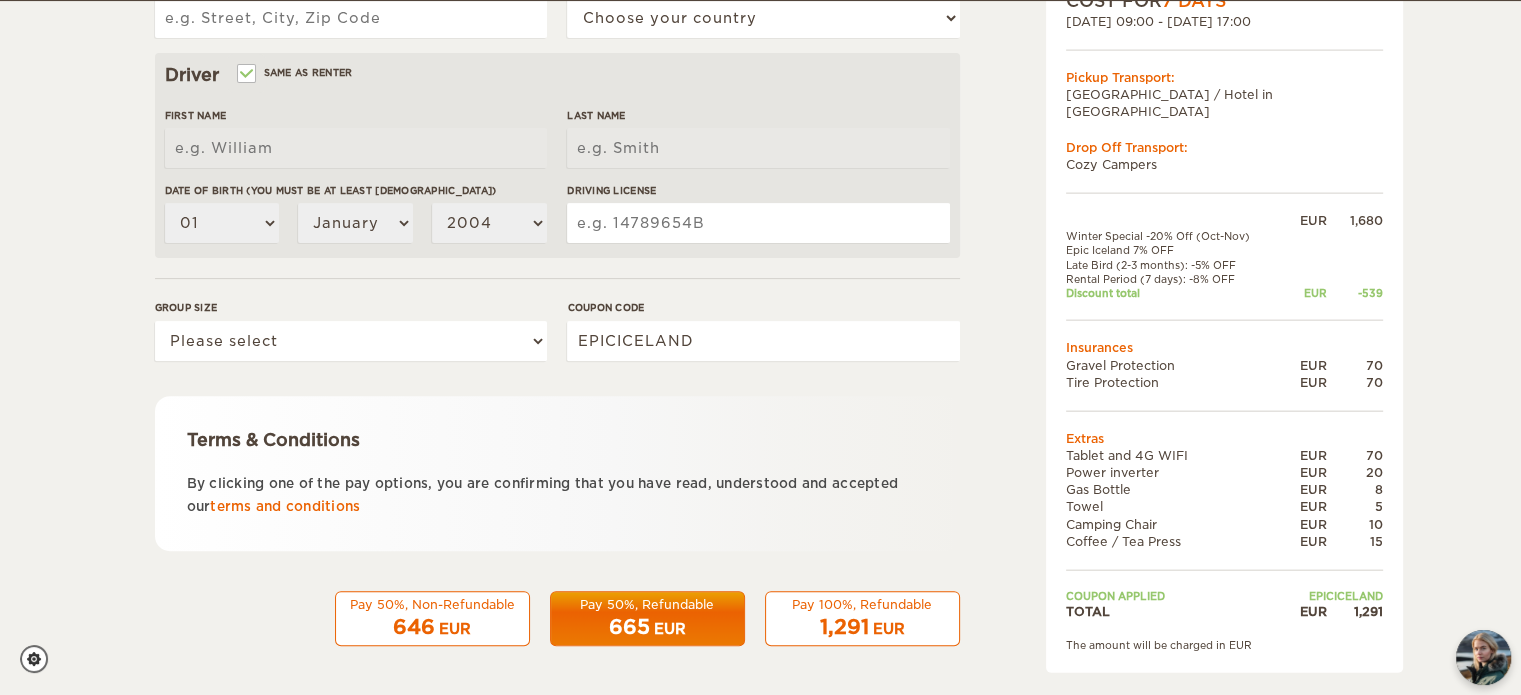 click on "Expand
Collapse
Total
1,291
EUR
Automatic 2x4
COST FOR  7 Days
04. Oct 2025 09:00 - 10. Oct 2025 17:00
Pickup Transport:
City Center / Hotel in Reykjavik
Drop Off Transport:
Cozy Campers" at bounding box center [1173, 84] 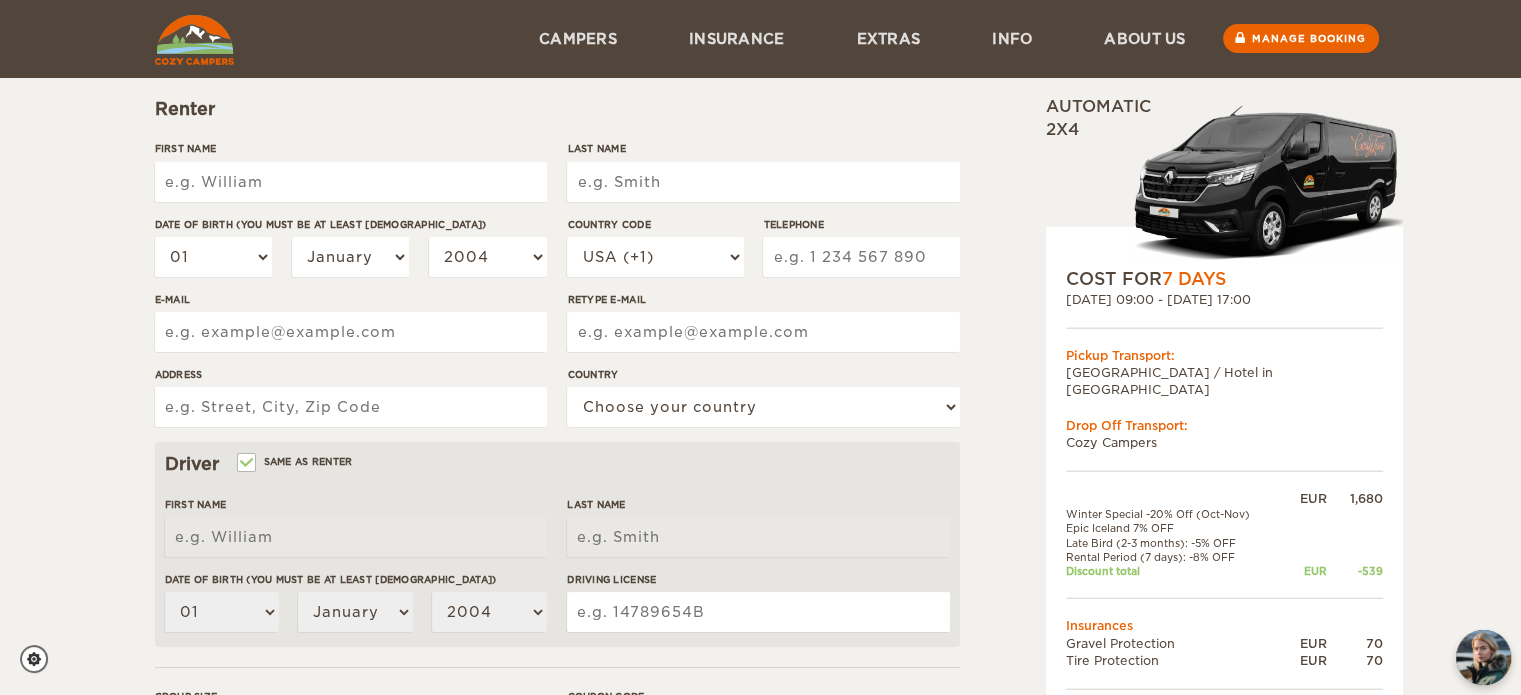 scroll, scrollTop: 213, scrollLeft: 0, axis: vertical 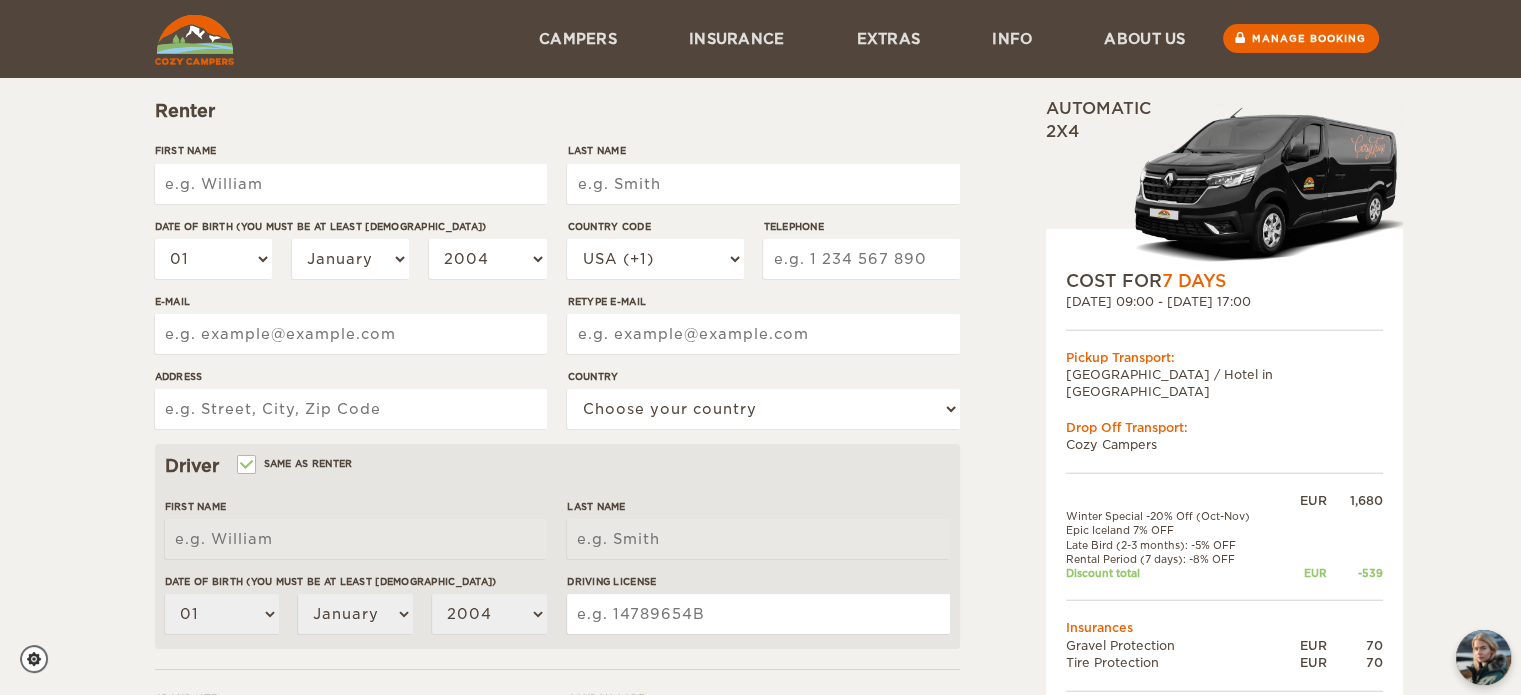 click on "First Name" at bounding box center (351, 184) 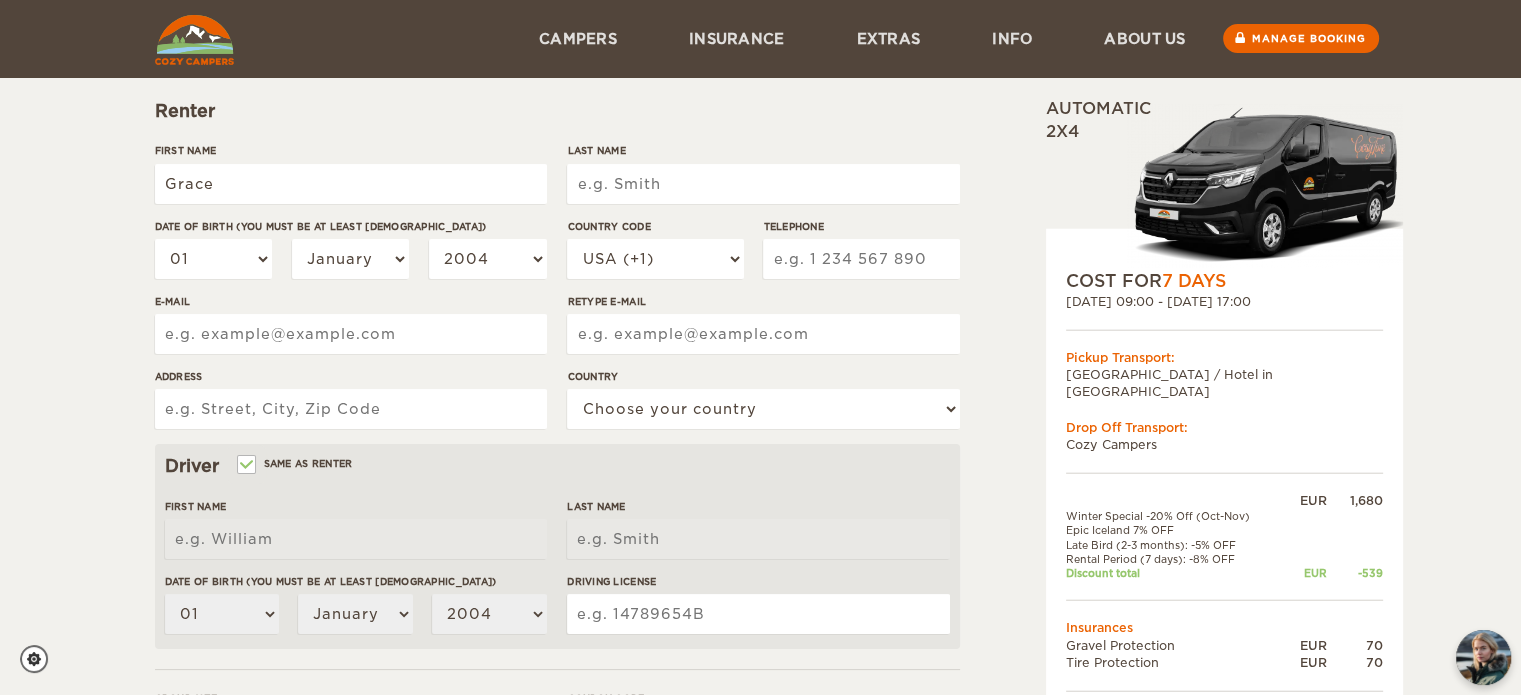 type on "Pinney" 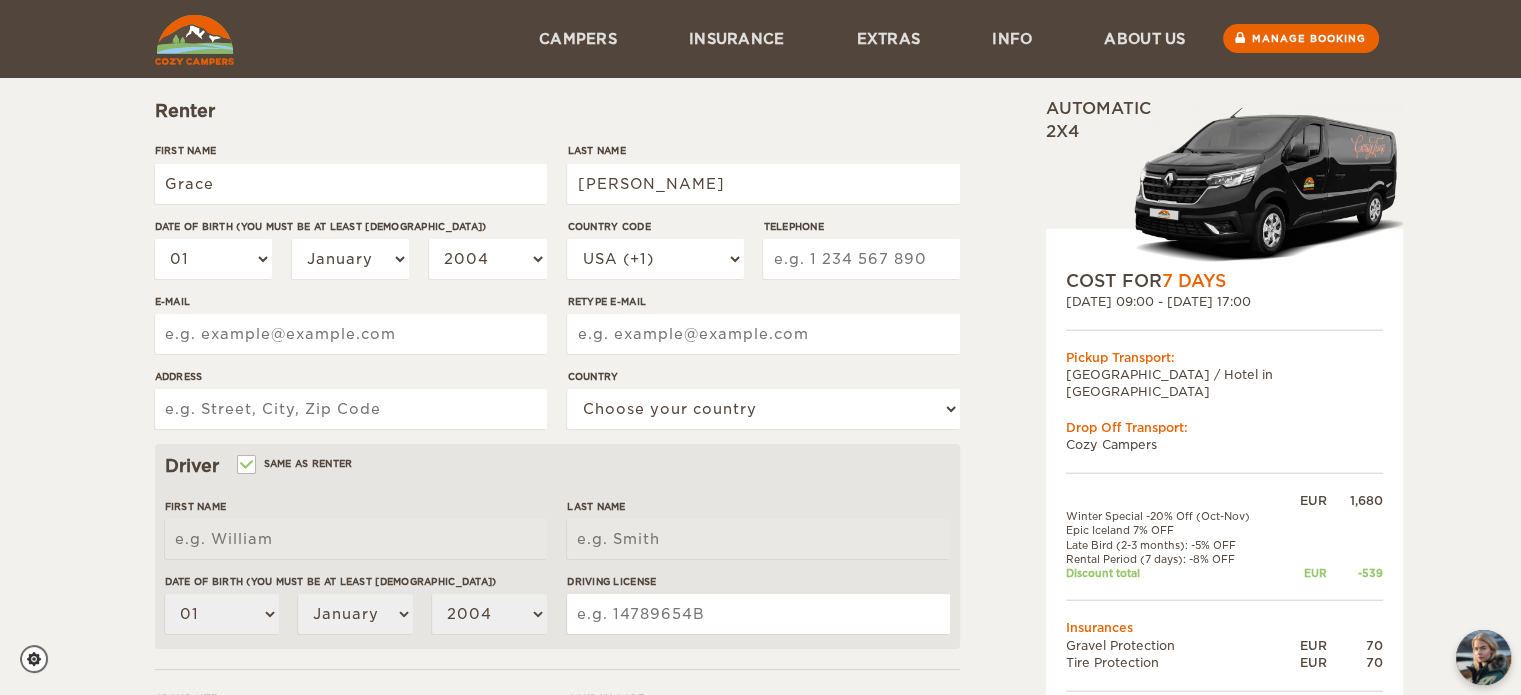 type on "4073756513" 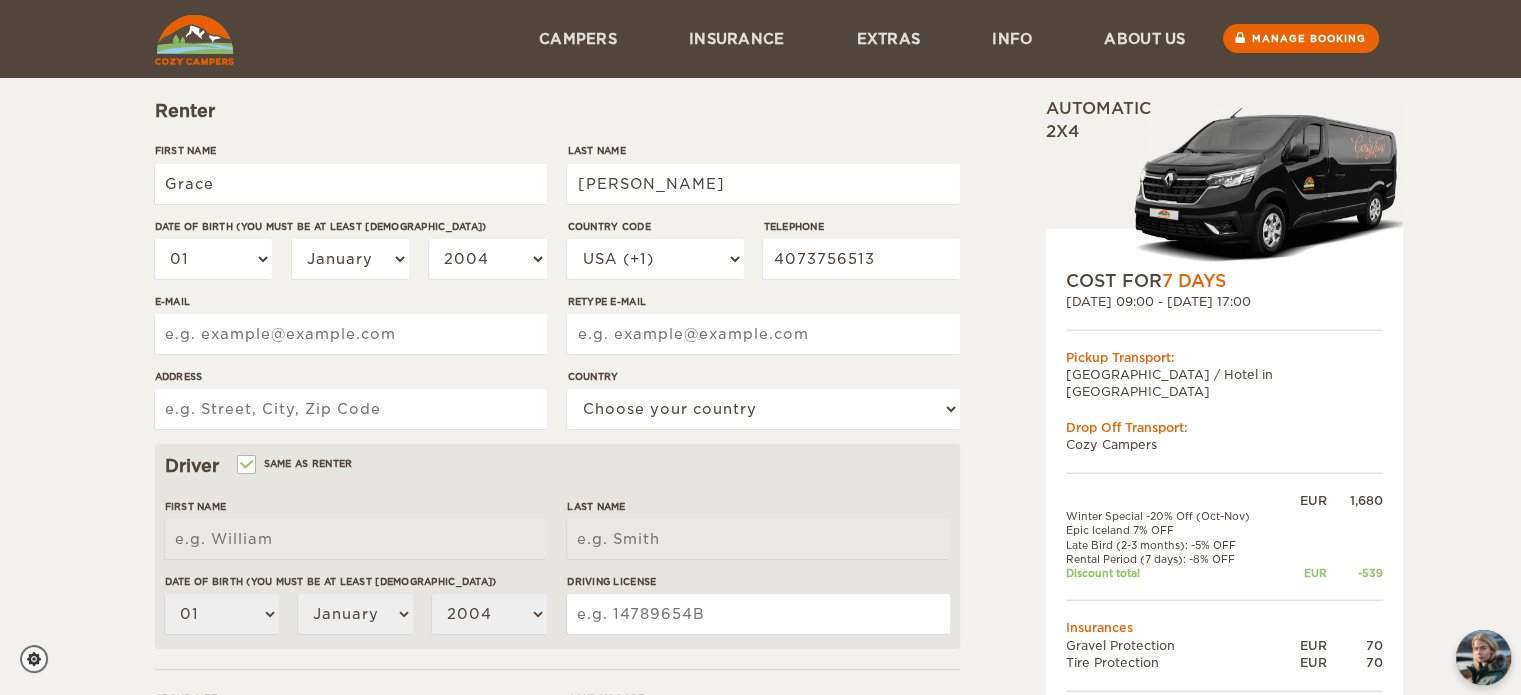 type on "pinneygrace@gmail.com" 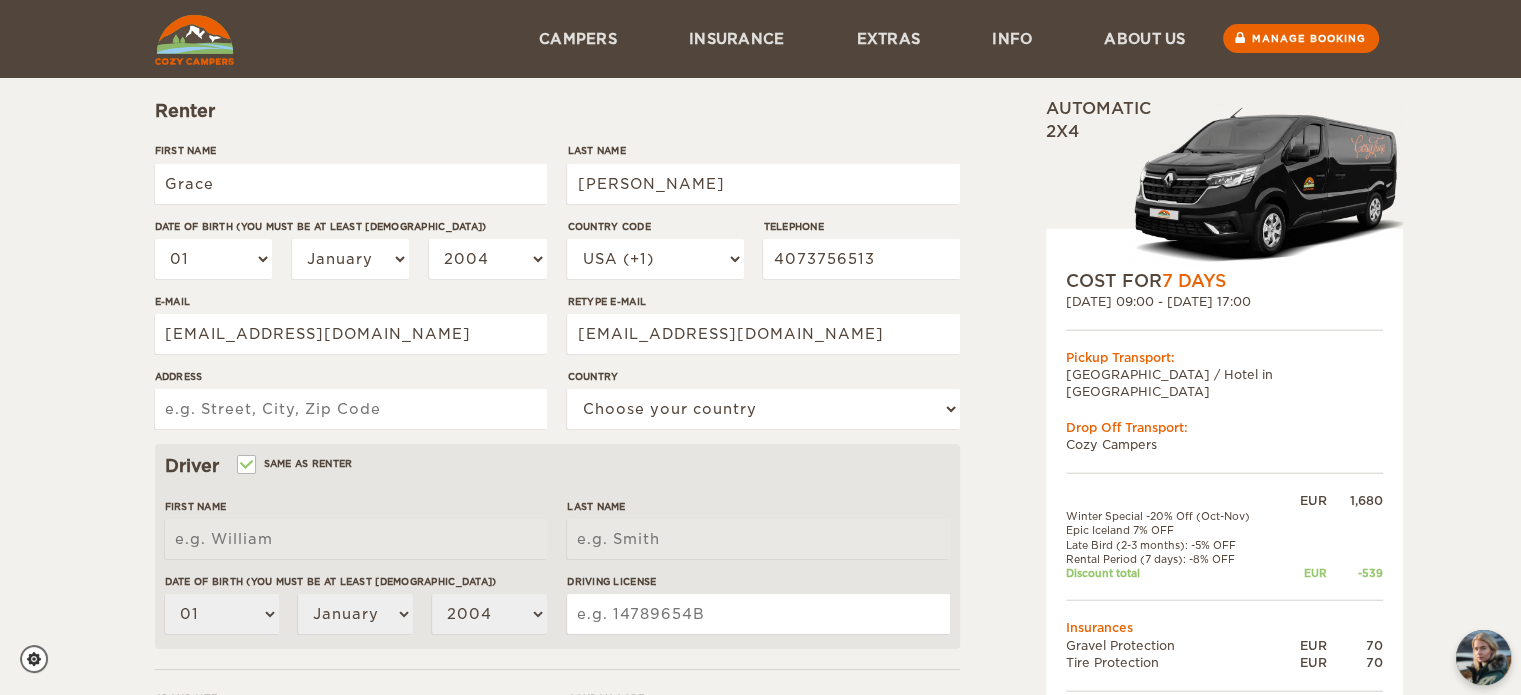 type on "3657 Johnston Place Ave" 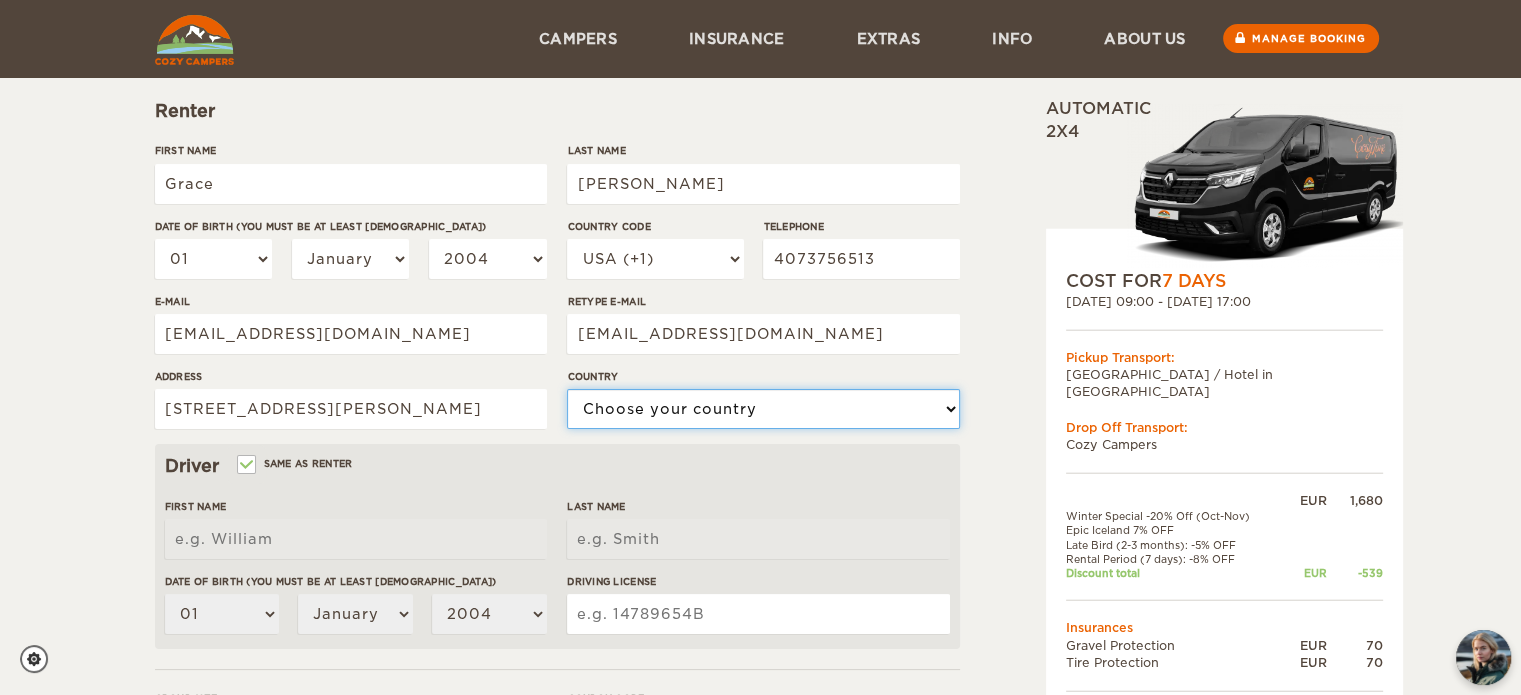 select on "222" 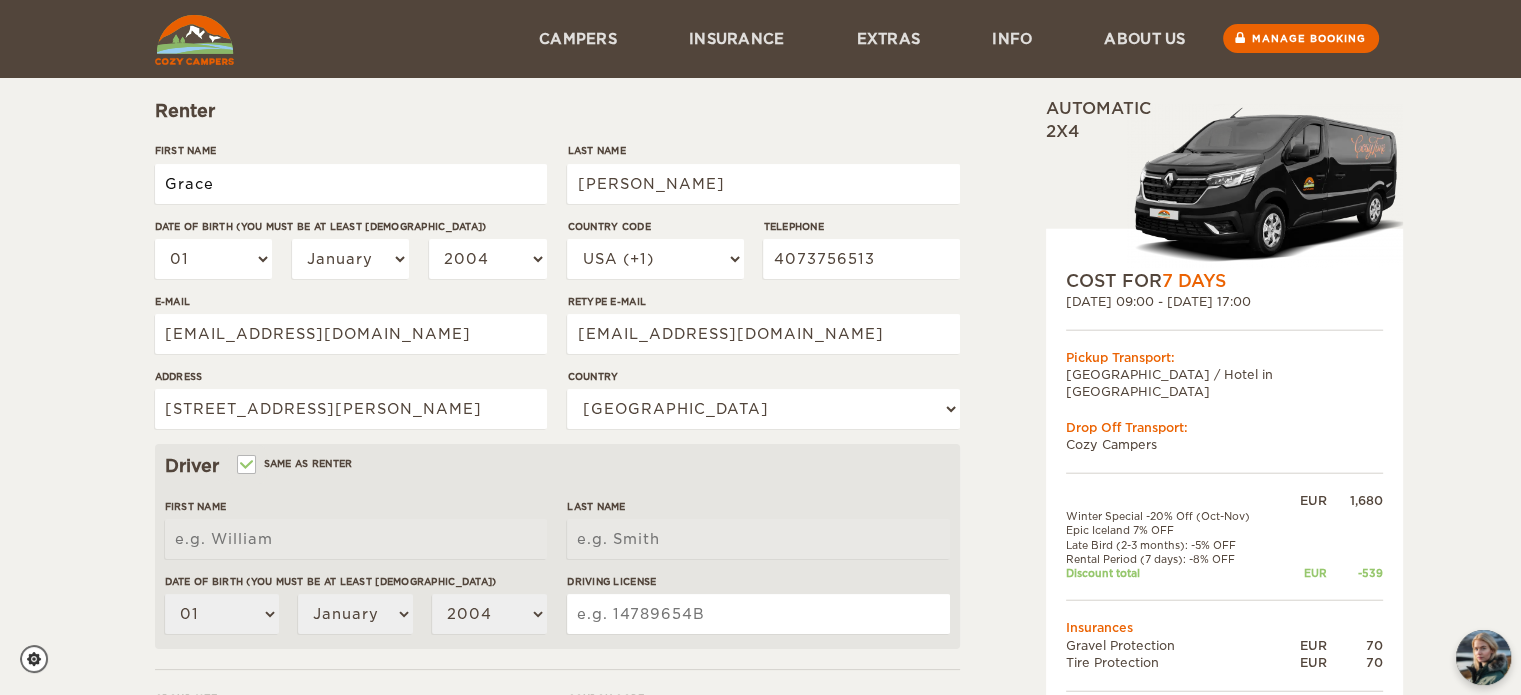 type on "Grace" 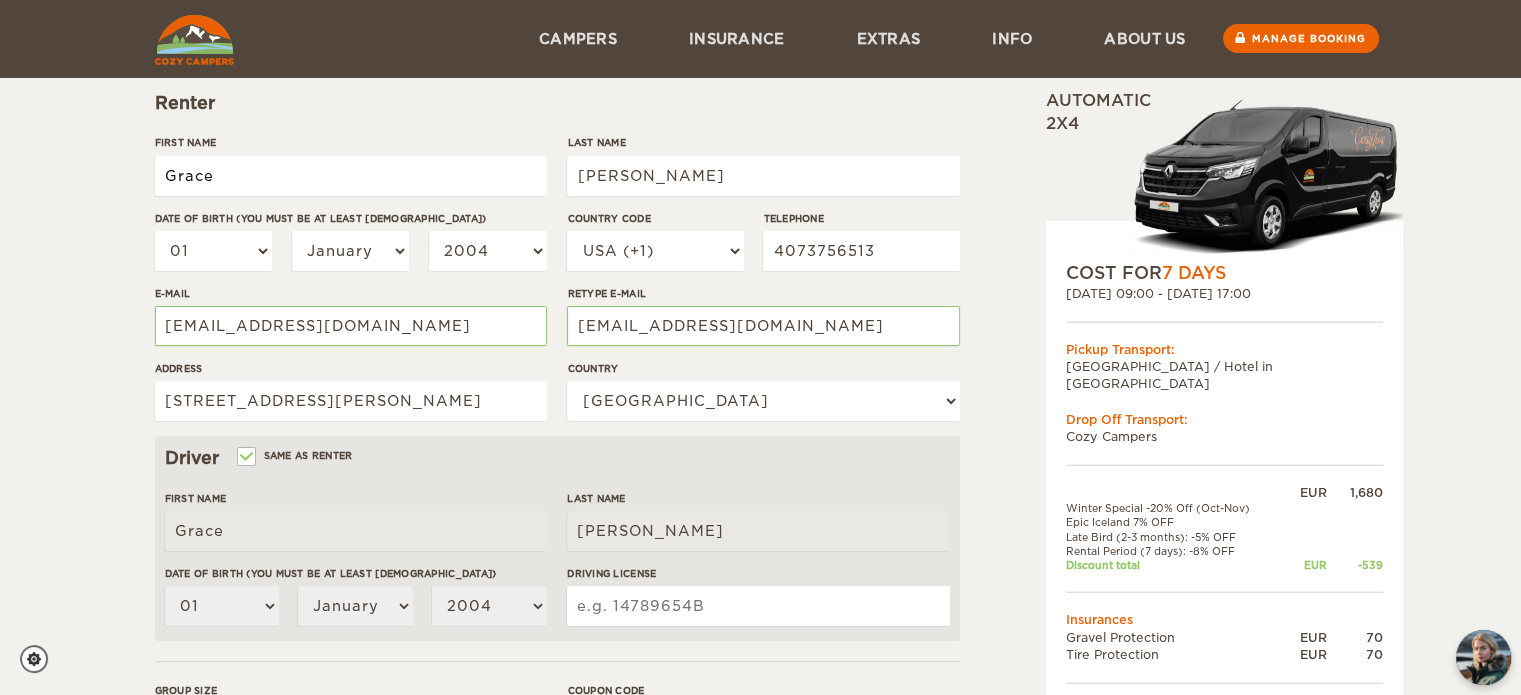 scroll, scrollTop: 216, scrollLeft: 0, axis: vertical 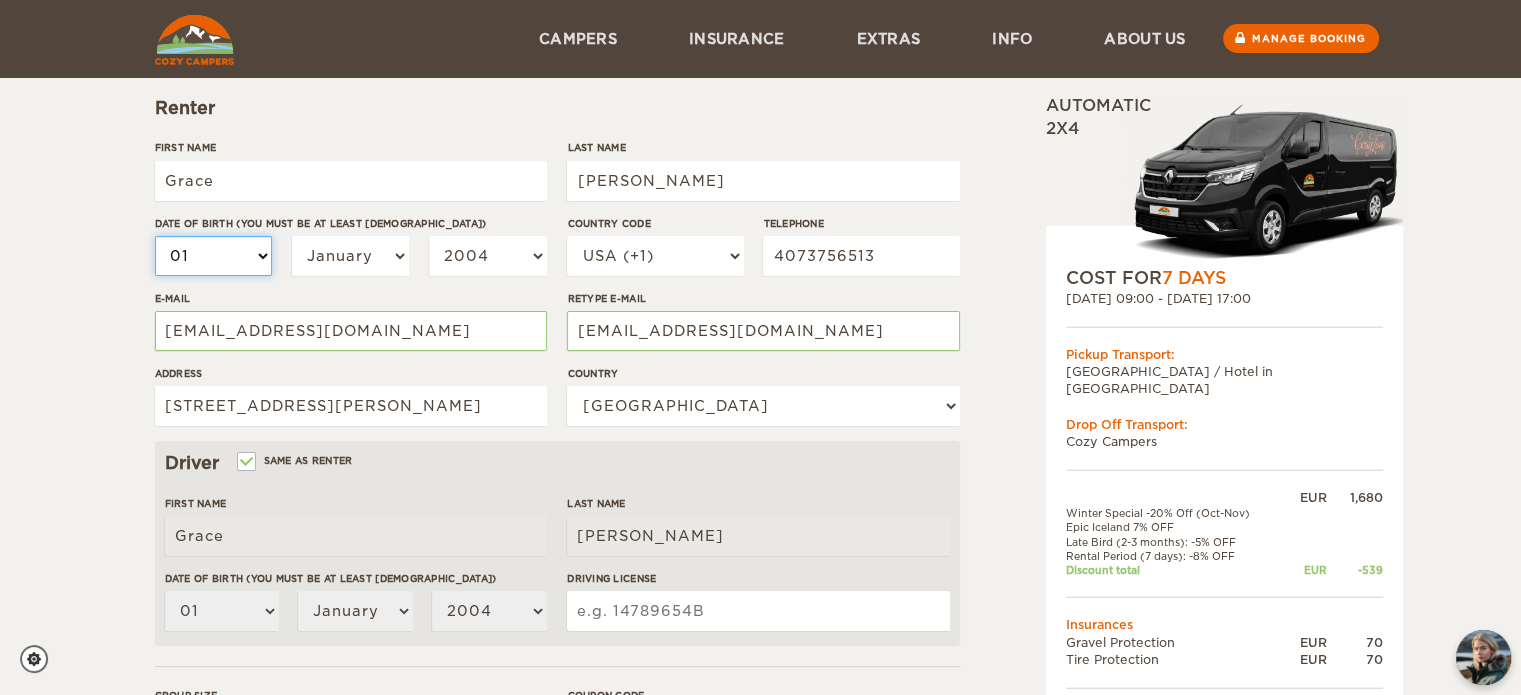 click on "01
02
03
04
05
06
07
08
09
10
11
12
13
14
15
16
17
18
19
20
21
22
23
24
25
26
27
28
29
30
31" at bounding box center (214, 256) 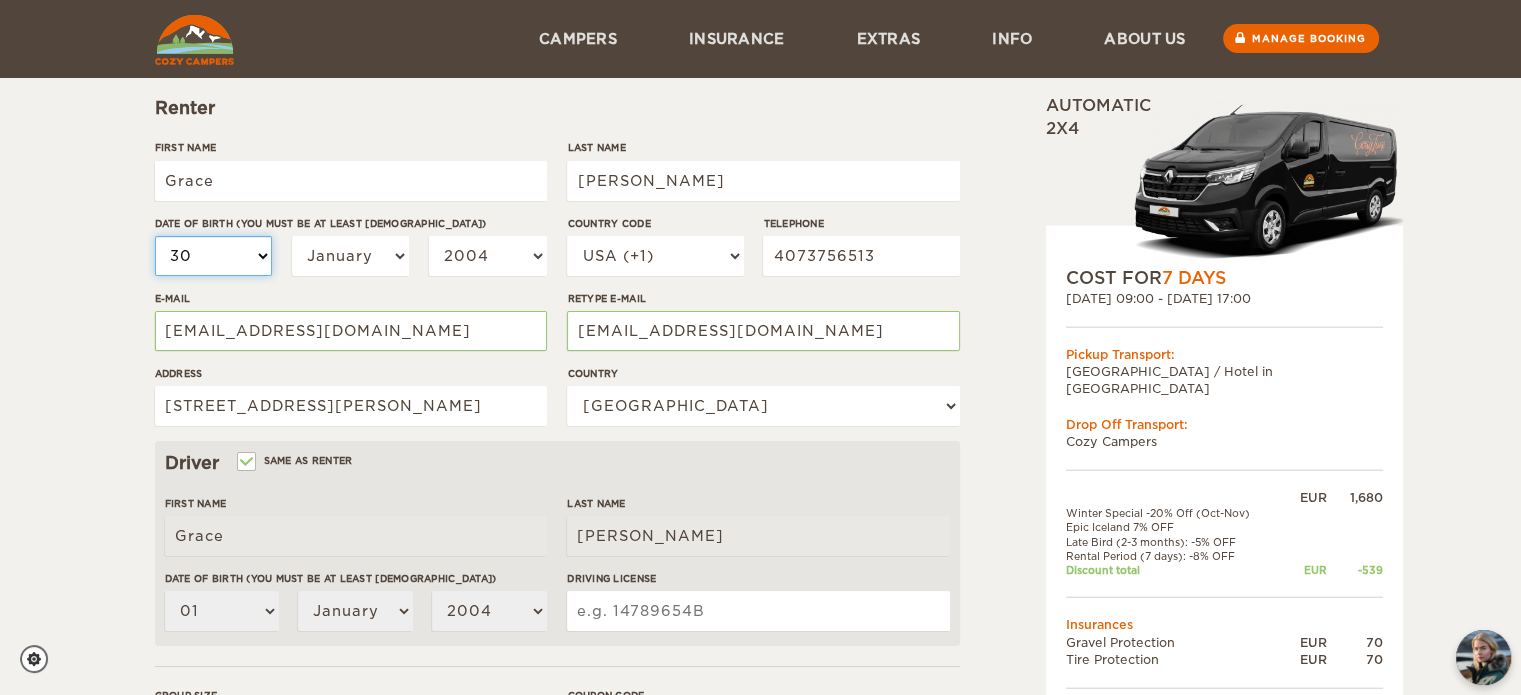 click on "01
02
03
04
05
06
07
08
09
10
11
12
13
14
15
16
17
18
19
20
21
22
23
24
25
26
27
28
29
30
31" at bounding box center [214, 256] 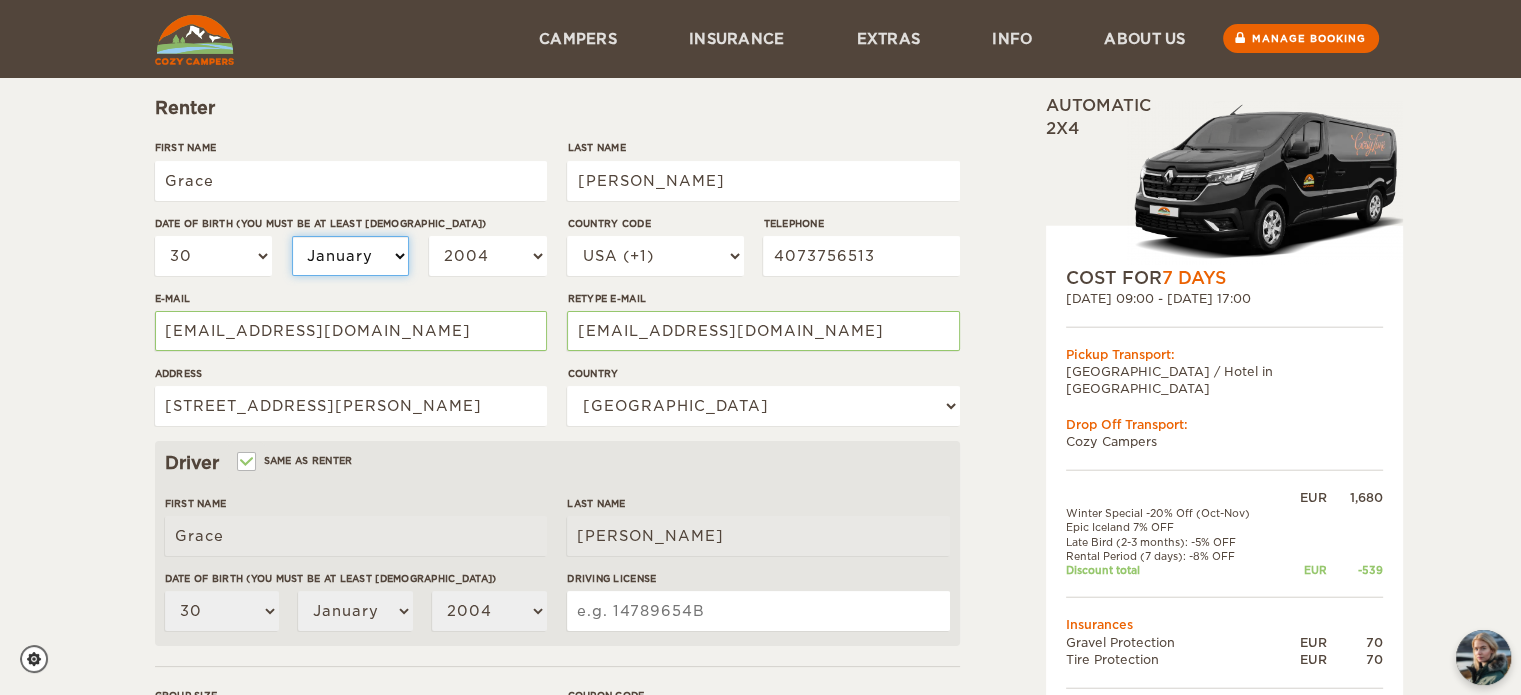 click on "January
February
March
April
May
June
July
August
September
October
November
December" at bounding box center [351, 256] 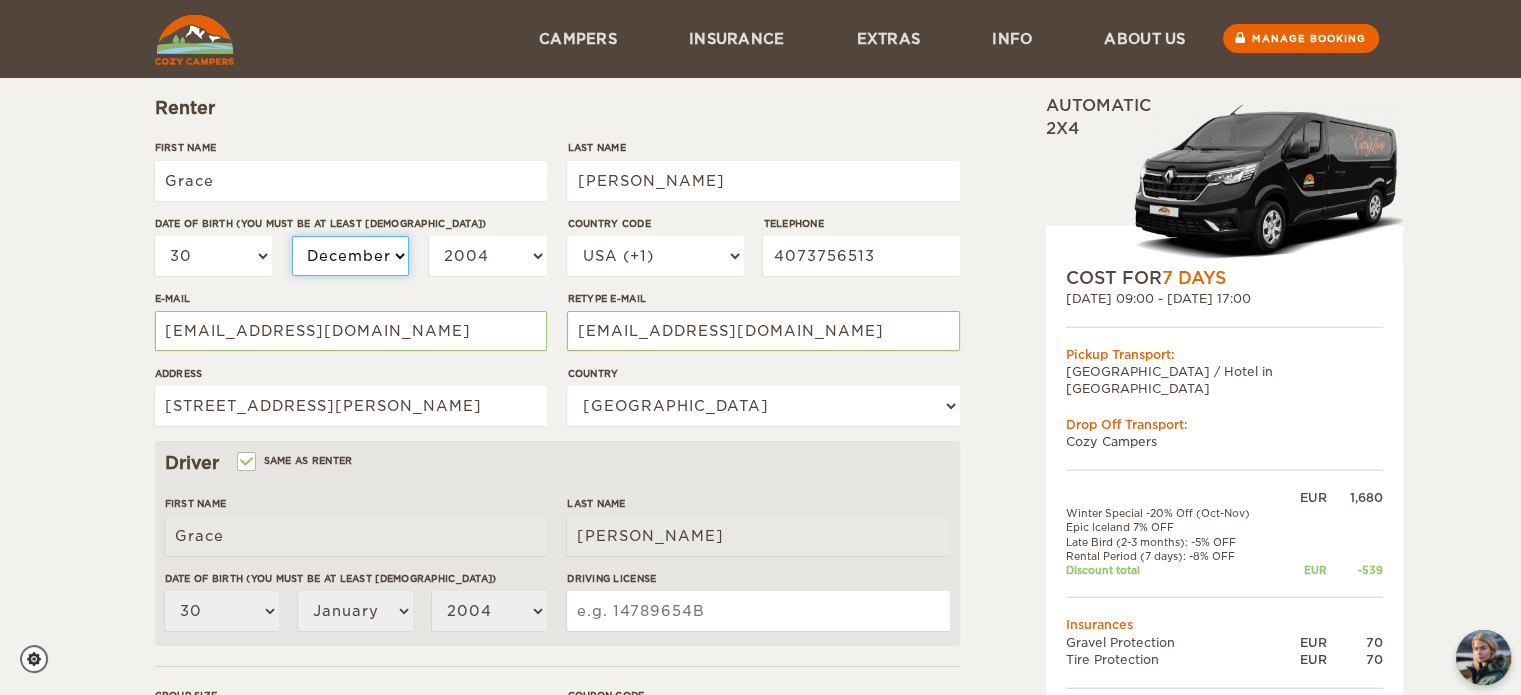 click on "January
February
March
April
May
June
July
August
September
October
November
December" at bounding box center (351, 256) 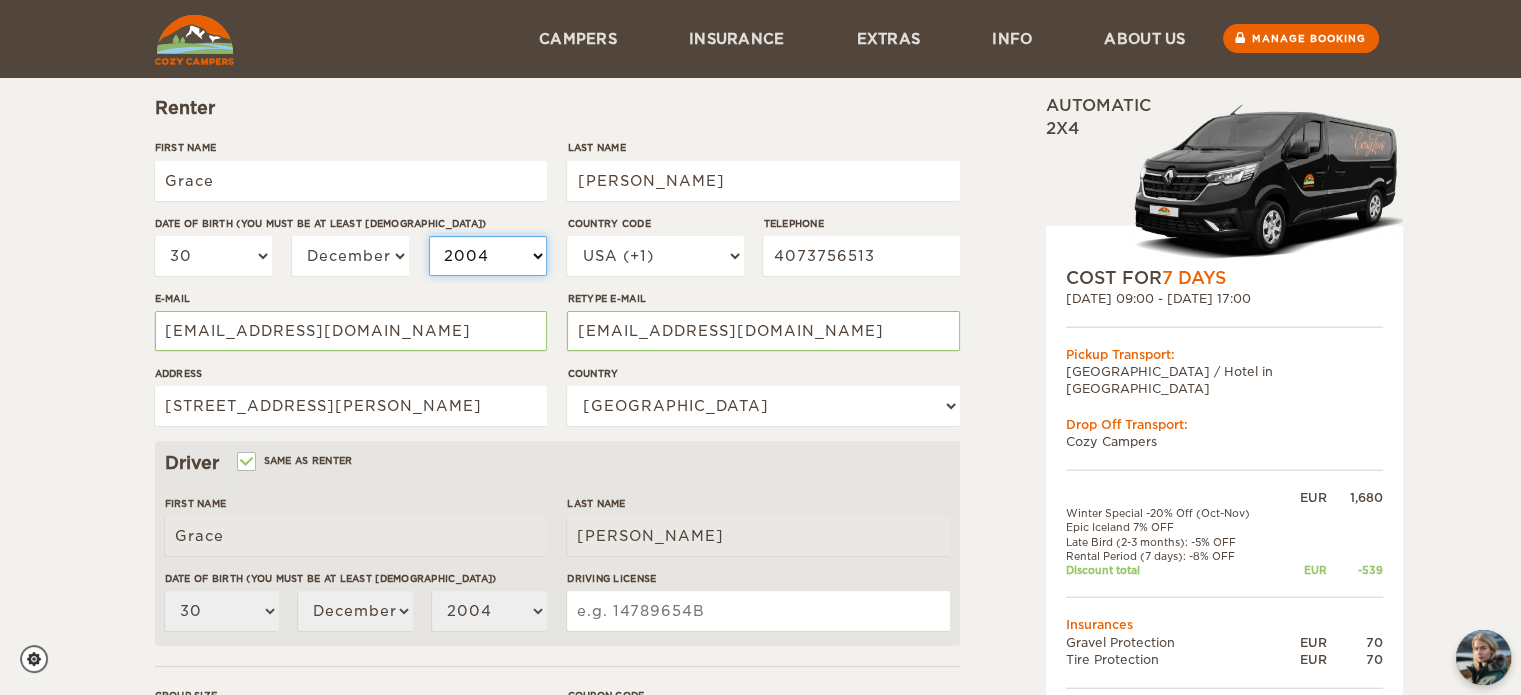 click on "2004 2003 2002 2001 2000 1999 1998 1997 1996 1995 1994 1993 1992 1991 1990 1989 1988 1987 1986 1985 1984 1983 1982 1981 1980 1979 1978 1977 1976 1975 1974 1973 1972 1971 1970 1969 1968 1967 1966 1965 1964 1963 1962 1961 1960 1959 1958 1957 1956 1955 1954 1953 1952 1951 1950 1949 1948 1947 1946 1945 1944 1943 1942 1941 1940 1939 1938 1937 1936 1935 1934 1933 1932 1931 1930 1929 1928 1927 1926 1925 1924 1923 1922 1921 1920 1919 1918 1917 1916 1915 1914 1913 1912 1911 1910 1909 1908 1907 1906 1905 1904 1903 1902 1901 1900 1899 1898 1897 1896 1895 1894 1893 1892 1891 1890 1889 1888 1887 1886 1885 1884 1883 1882 1881 1880 1879 1878 1877 1876 1875" at bounding box center [488, 256] 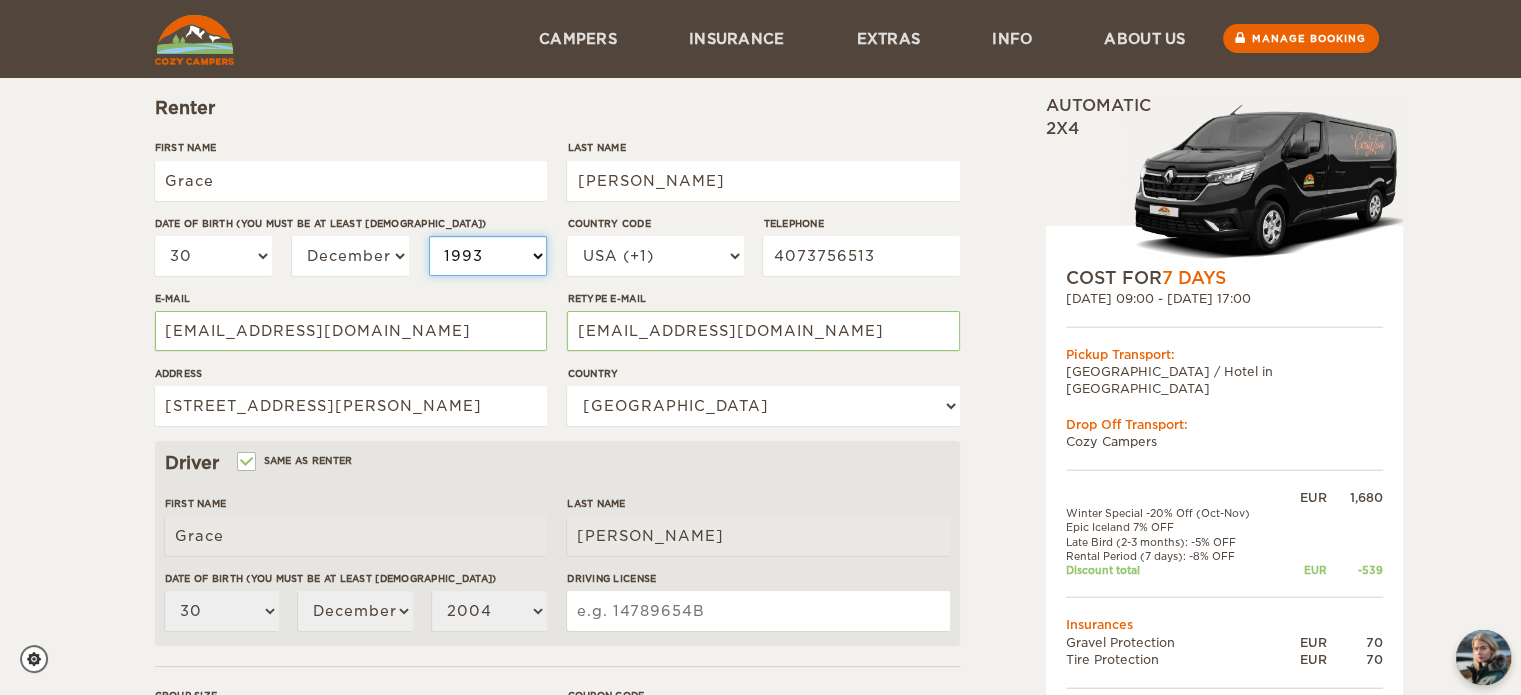 click on "2004 2003 2002 2001 2000 1999 1998 1997 1996 1995 1994 1993 1992 1991 1990 1989 1988 1987 1986 1985 1984 1983 1982 1981 1980 1979 1978 1977 1976 1975 1974 1973 1972 1971 1970 1969 1968 1967 1966 1965 1964 1963 1962 1961 1960 1959 1958 1957 1956 1955 1954 1953 1952 1951 1950 1949 1948 1947 1946 1945 1944 1943 1942 1941 1940 1939 1938 1937 1936 1935 1934 1933 1932 1931 1930 1929 1928 1927 1926 1925 1924 1923 1922 1921 1920 1919 1918 1917 1916 1915 1914 1913 1912 1911 1910 1909 1908 1907 1906 1905 1904 1903 1902 1901 1900 1899 1898 1897 1896 1895 1894 1893 1892 1891 1890 1889 1888 1887 1886 1885 1884 1883 1882 1881 1880 1879 1878 1877 1876 1875" at bounding box center (488, 256) 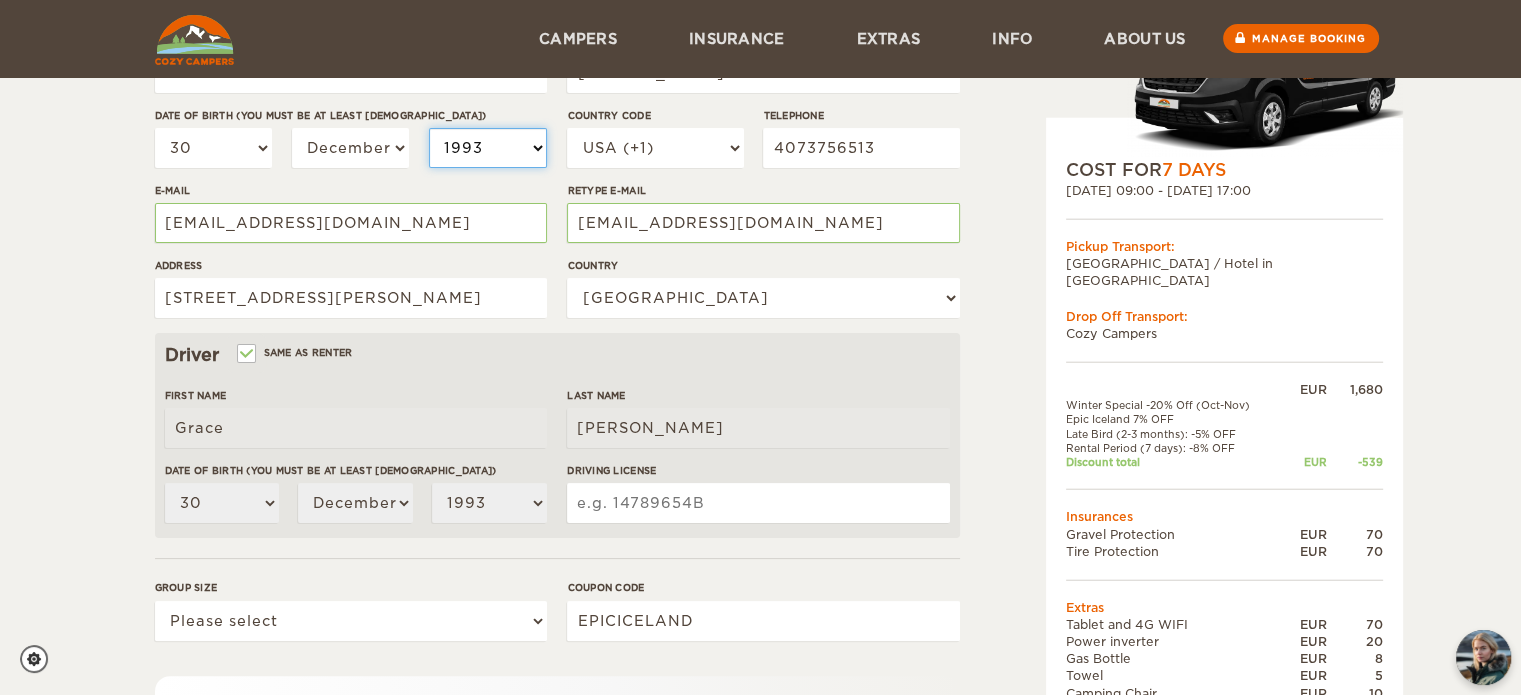 scroll, scrollTop: 321, scrollLeft: 0, axis: vertical 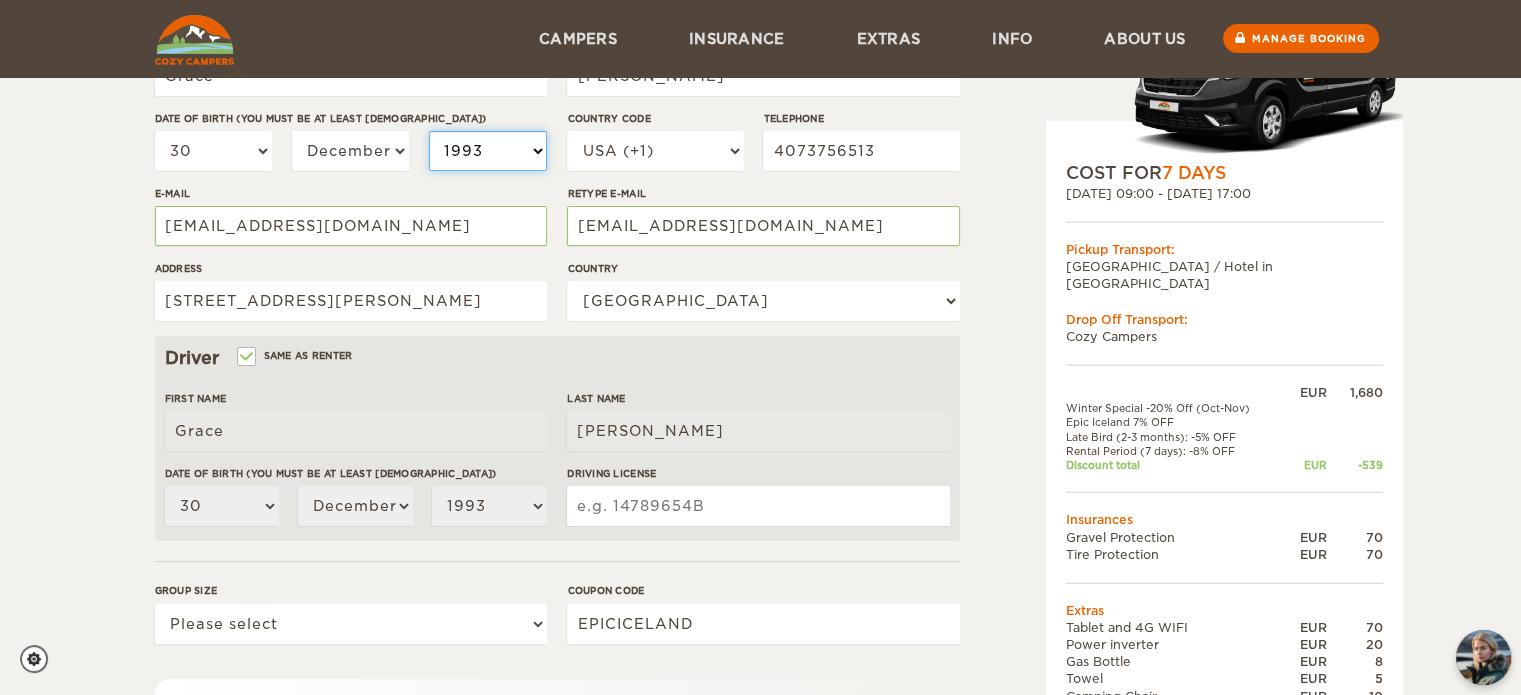 click on "2004 2003 2002 2001 2000 1999 1998 1997 1996 1995 1994 1993 1992 1991 1990 1989 1988 1987 1986 1985 1984 1983 1982 1981 1980 1979 1978 1977 1976 1975 1974 1973 1972 1971 1970 1969 1968 1967 1966 1965 1964 1963 1962 1961 1960 1959 1958 1957 1956 1955 1954 1953 1952 1951 1950 1949 1948 1947 1946 1945 1944 1943 1942 1941 1940 1939 1938 1937 1936 1935 1934 1933 1932 1931 1930 1929 1928 1927 1926 1925 1924 1923 1922 1921 1920 1919 1918 1917 1916 1915 1914 1913 1912 1911 1910 1909 1908 1907 1906 1905 1904 1903 1902 1901 1900 1899 1898 1897 1896 1895 1894 1893 1892 1891 1890 1889 1888 1887 1886 1885 1884 1883 1882 1881 1880 1879 1878 1877 1876 1875" at bounding box center [488, 151] 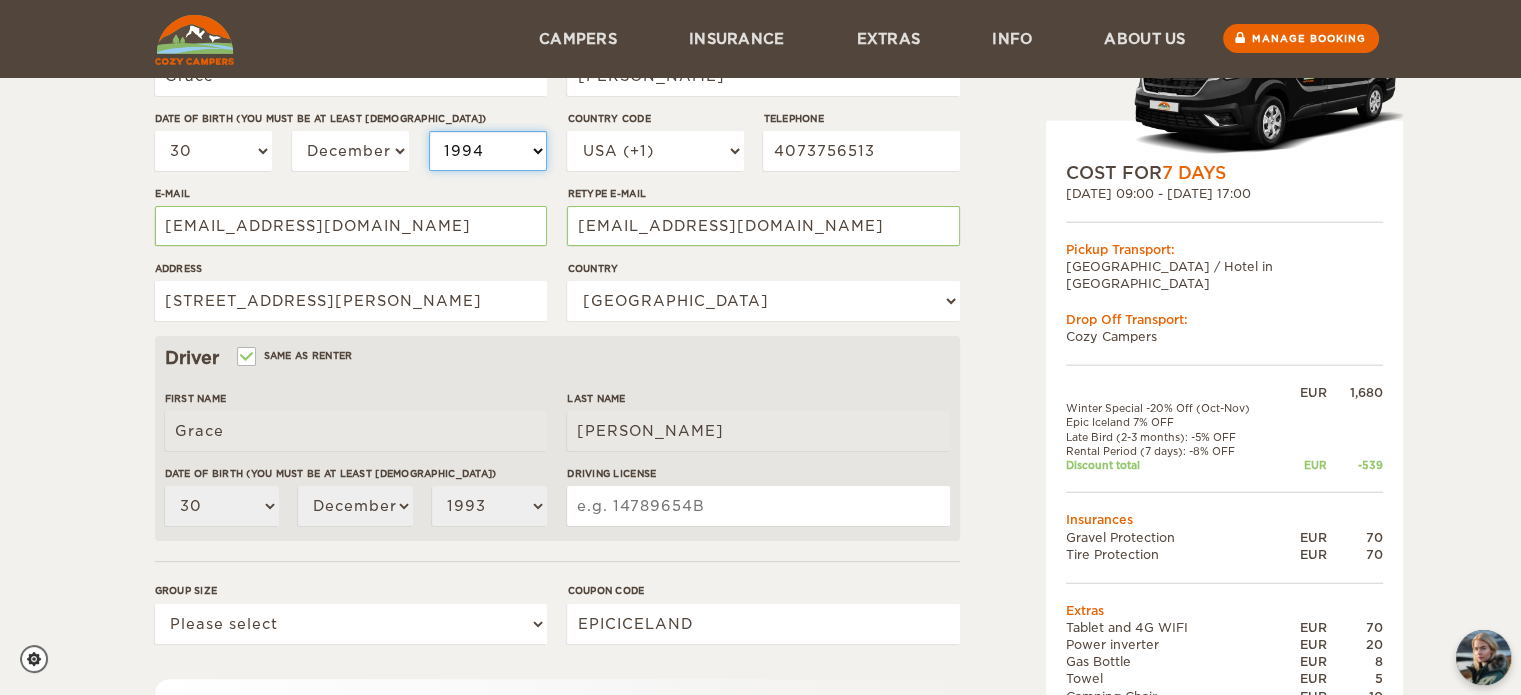 click on "2004 2003 2002 2001 2000 1999 1998 1997 1996 1995 1994 1993 1992 1991 1990 1989 1988 1987 1986 1985 1984 1983 1982 1981 1980 1979 1978 1977 1976 1975 1974 1973 1972 1971 1970 1969 1968 1967 1966 1965 1964 1963 1962 1961 1960 1959 1958 1957 1956 1955 1954 1953 1952 1951 1950 1949 1948 1947 1946 1945 1944 1943 1942 1941 1940 1939 1938 1937 1936 1935 1934 1933 1932 1931 1930 1929 1928 1927 1926 1925 1924 1923 1922 1921 1920 1919 1918 1917 1916 1915 1914 1913 1912 1911 1910 1909 1908 1907 1906 1905 1904 1903 1902 1901 1900 1899 1898 1897 1896 1895 1894 1893 1892 1891 1890 1889 1888 1887 1886 1885 1884 1883 1882 1881 1880 1879 1878 1877 1876 1875" at bounding box center (488, 151) 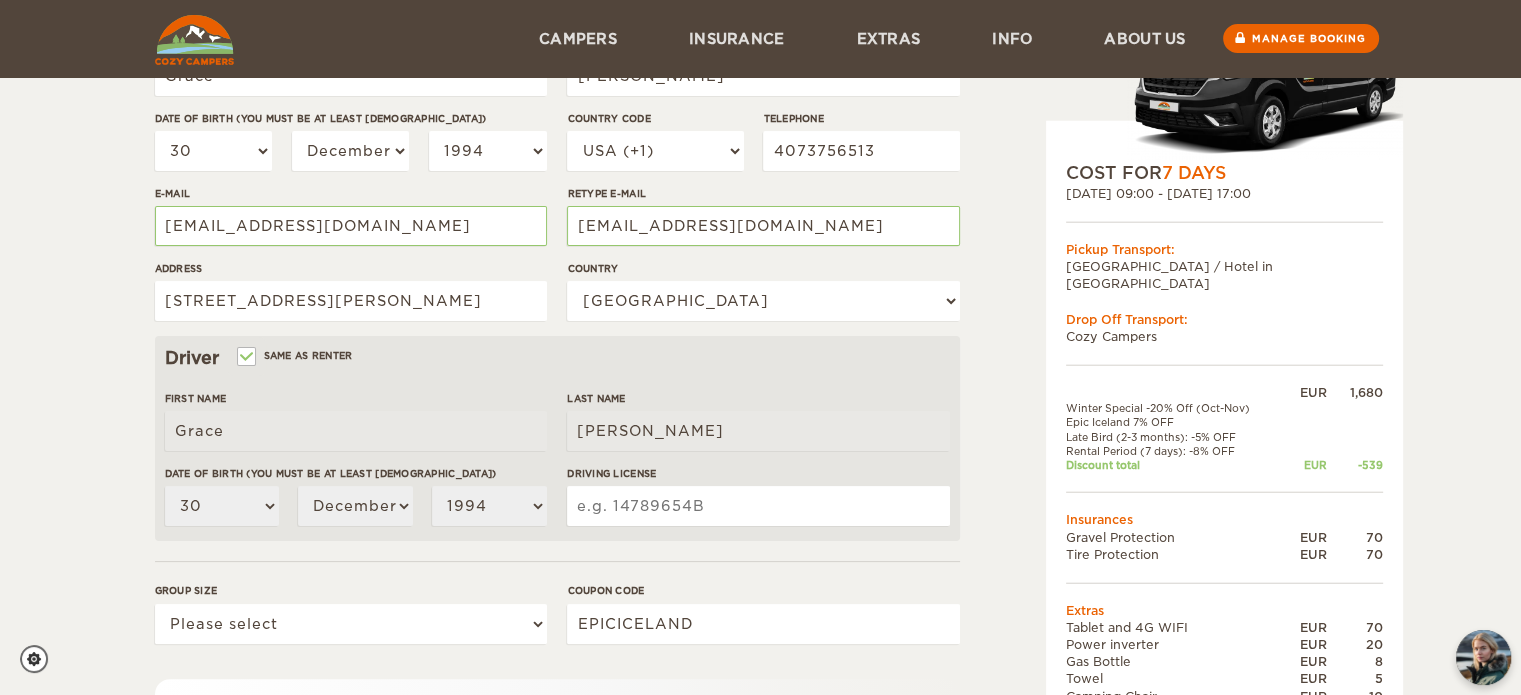 click on "Driving License" at bounding box center [758, 506] 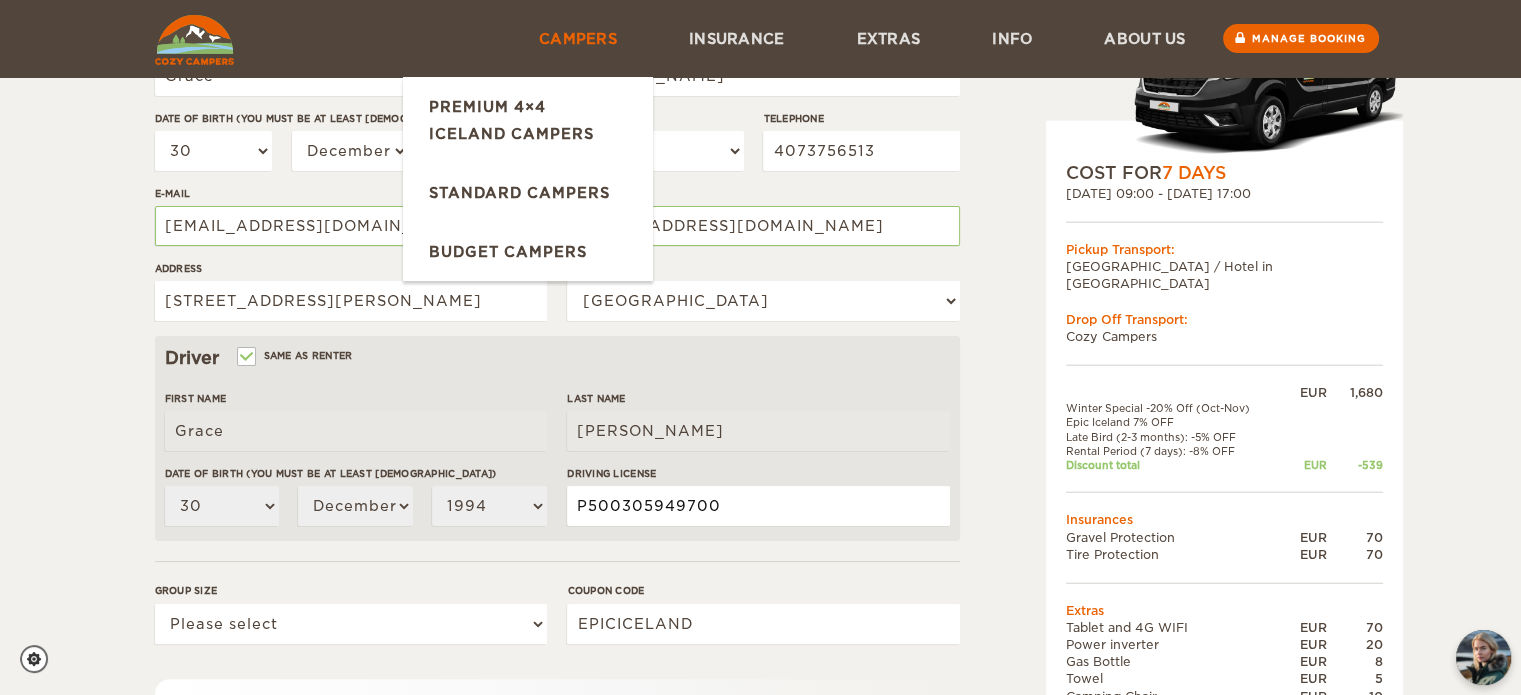 type on "P500305949700" 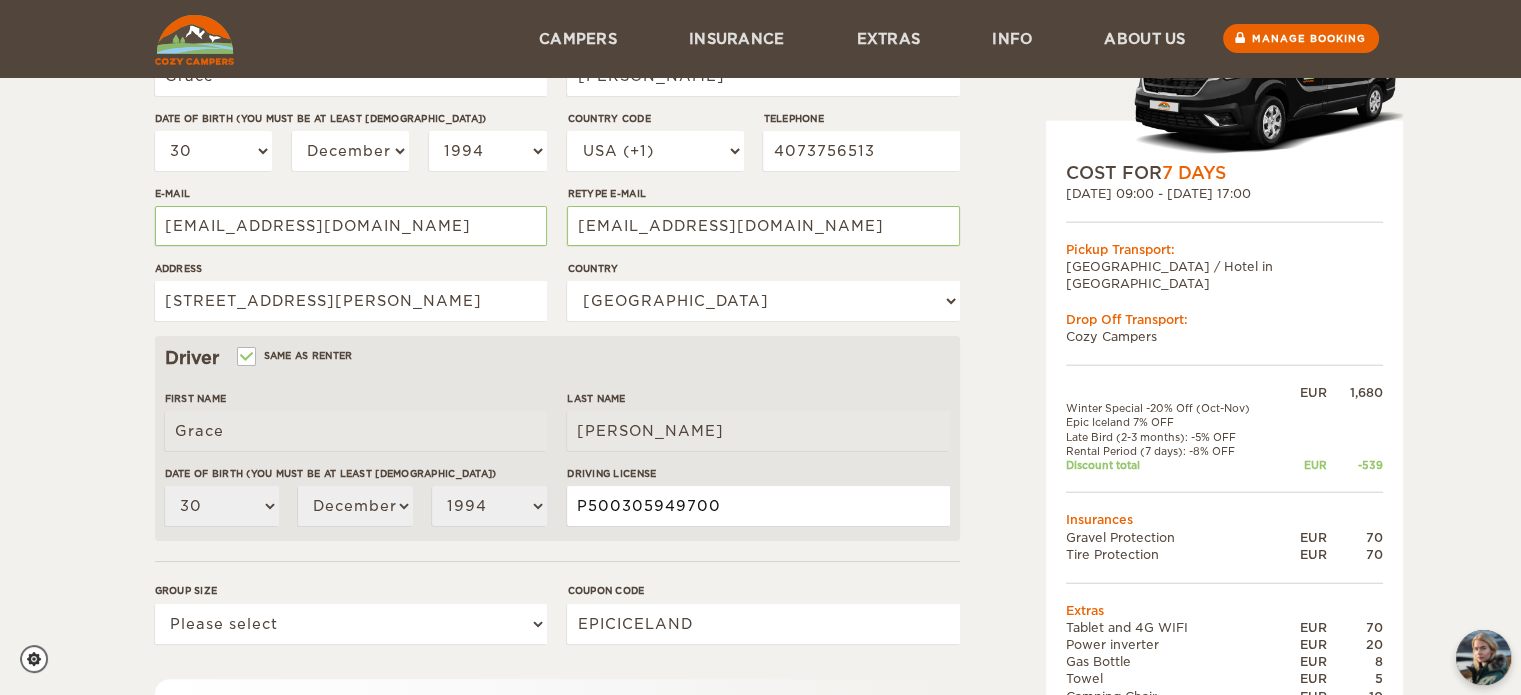 scroll, scrollTop: 604, scrollLeft: 0, axis: vertical 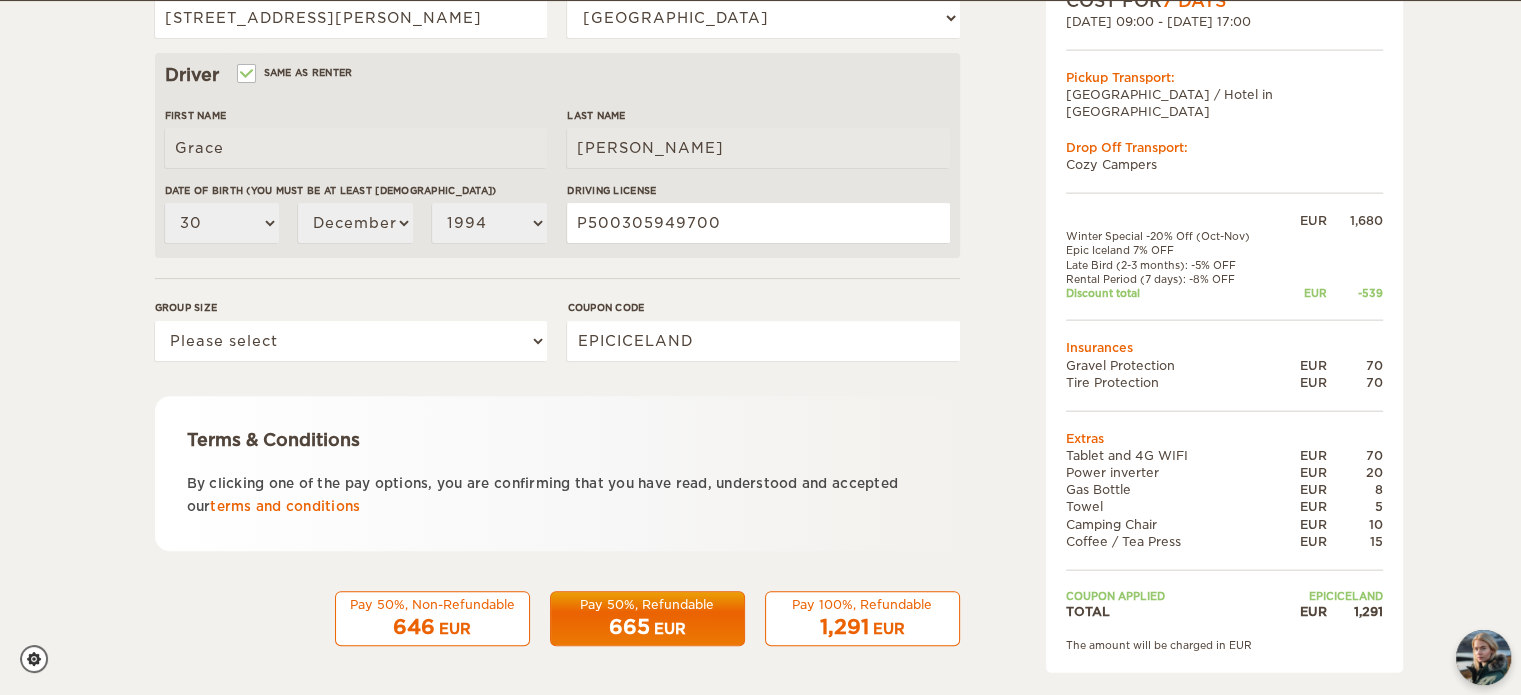click on "Pay 100%, Refundable" at bounding box center [862, 604] 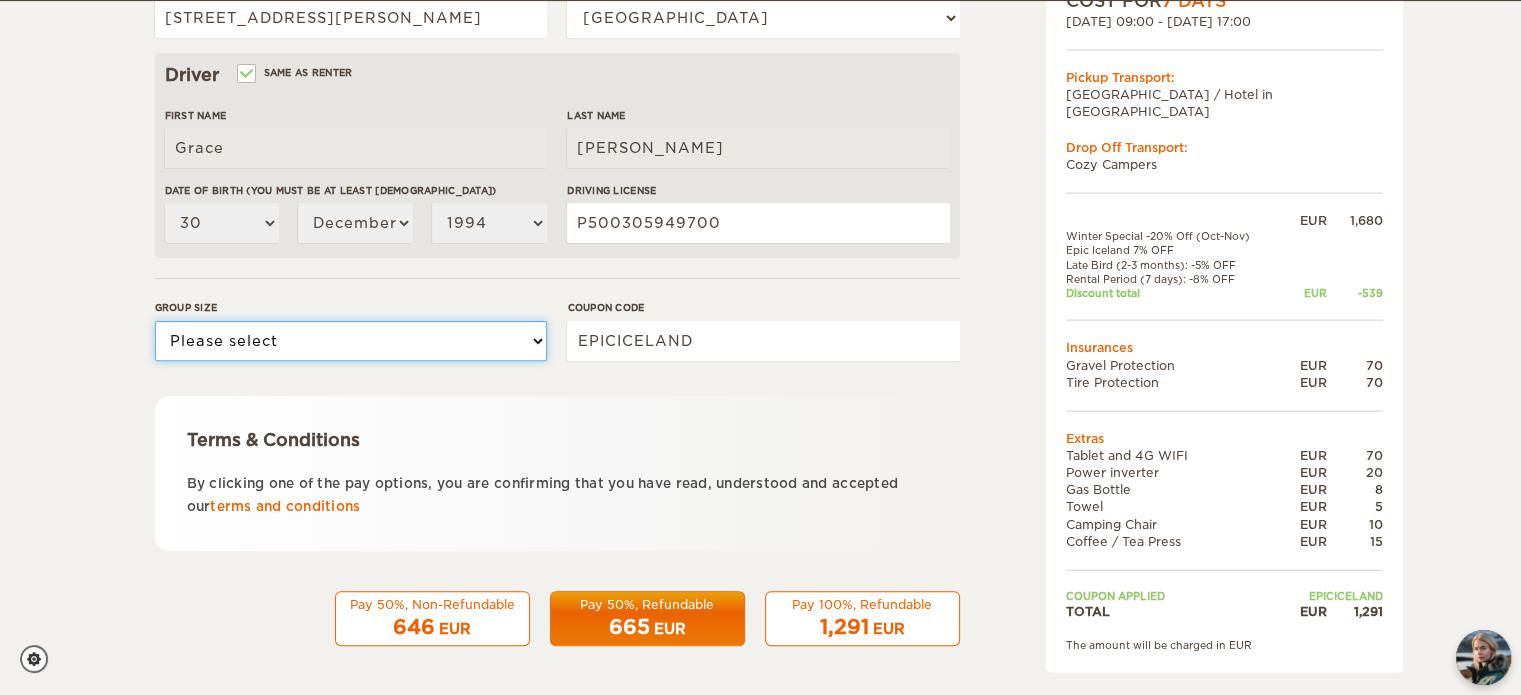 click on "Please select
1 2" at bounding box center [351, 341] 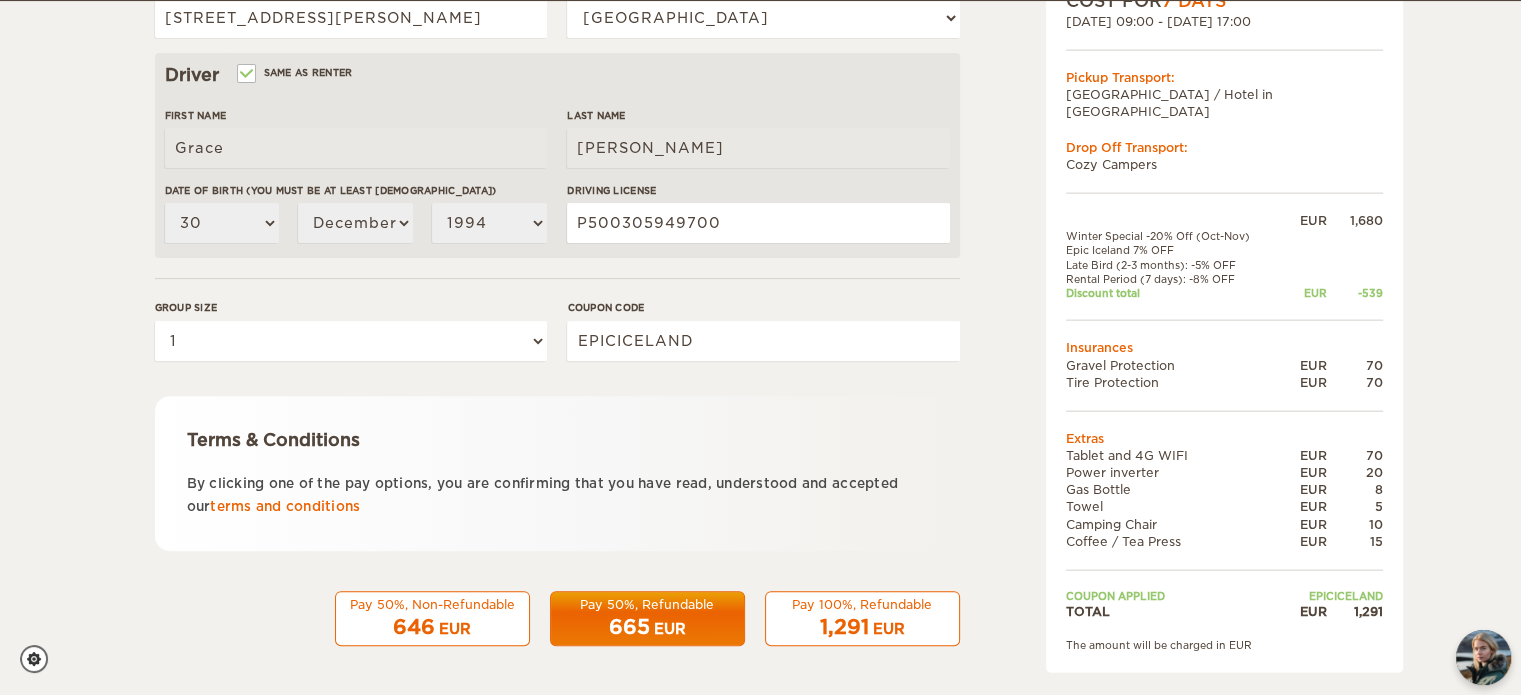 click on "Pay 100%, Refundable" at bounding box center [862, 604] 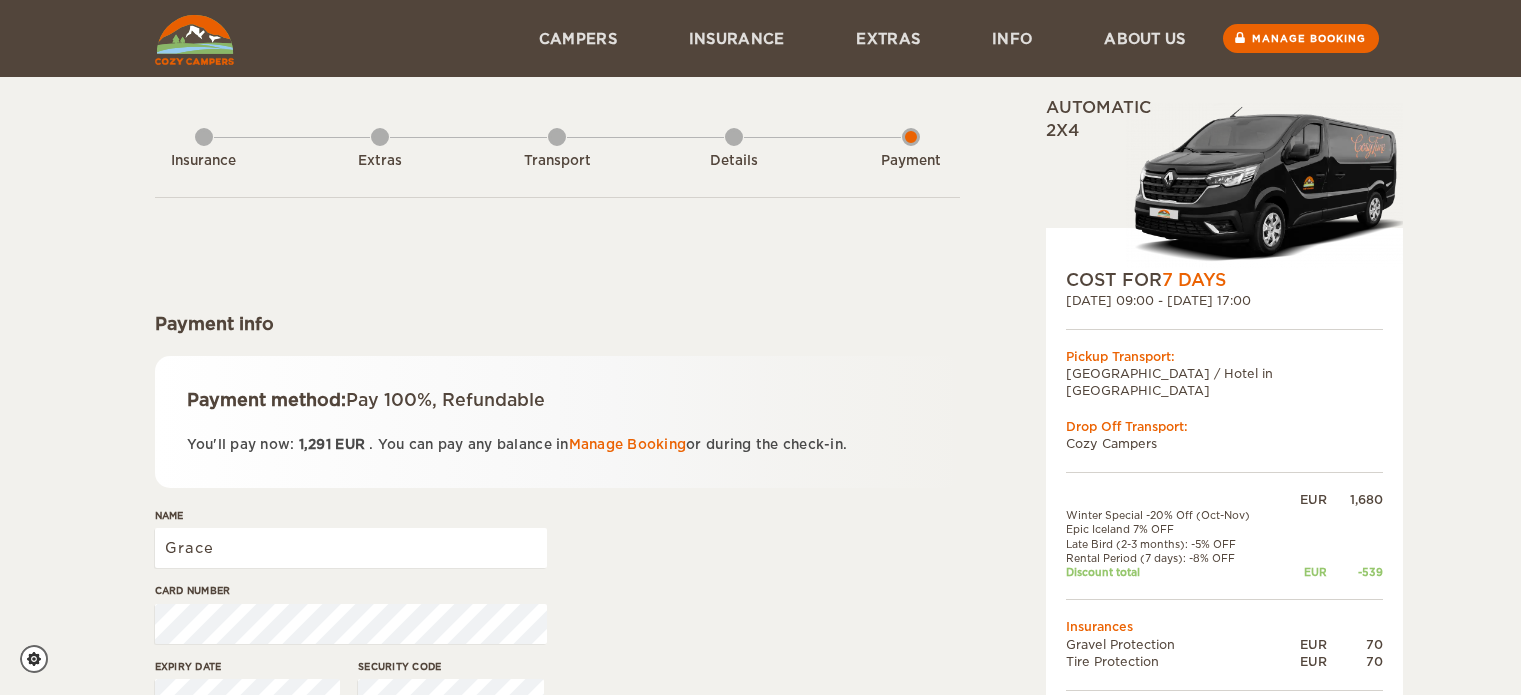 scroll, scrollTop: 0, scrollLeft: 0, axis: both 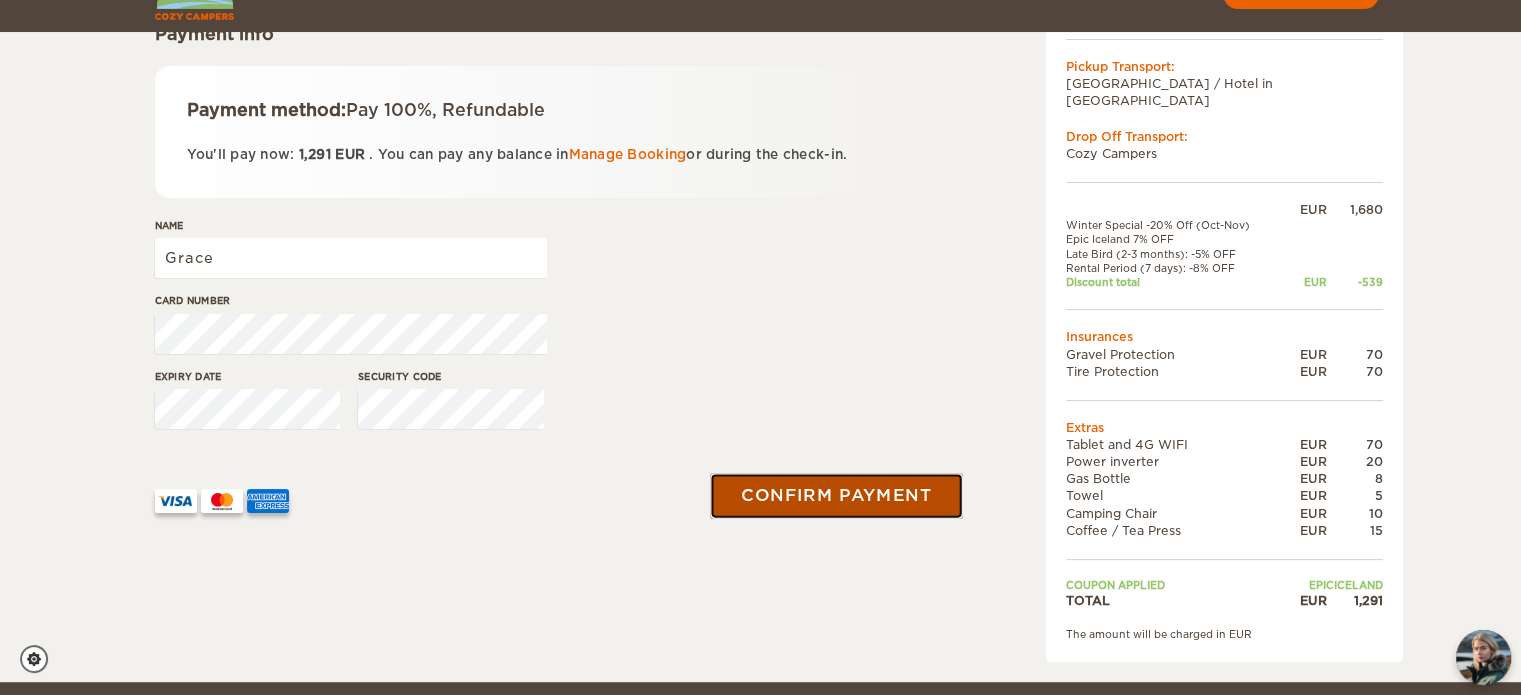 click on "Confirm payment" at bounding box center [837, 495] 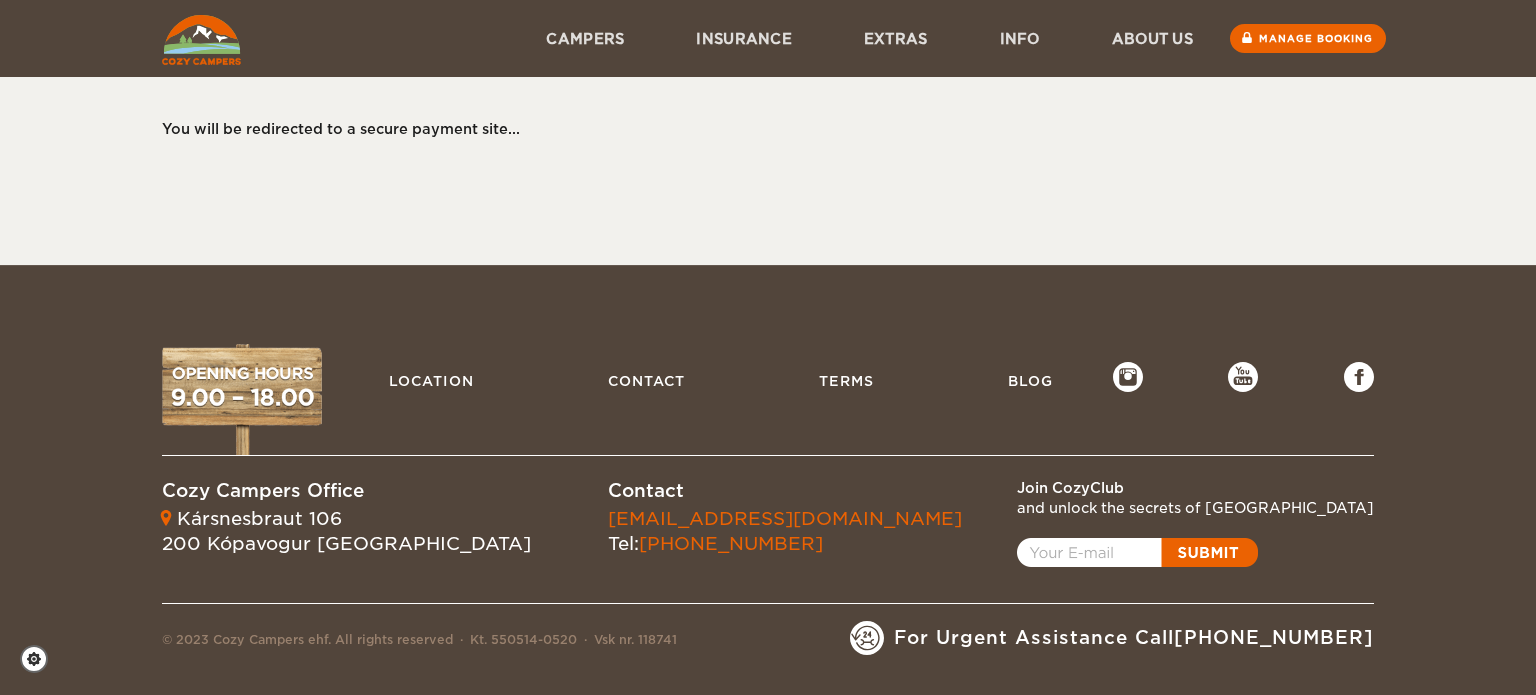 scroll, scrollTop: 0, scrollLeft: 0, axis: both 